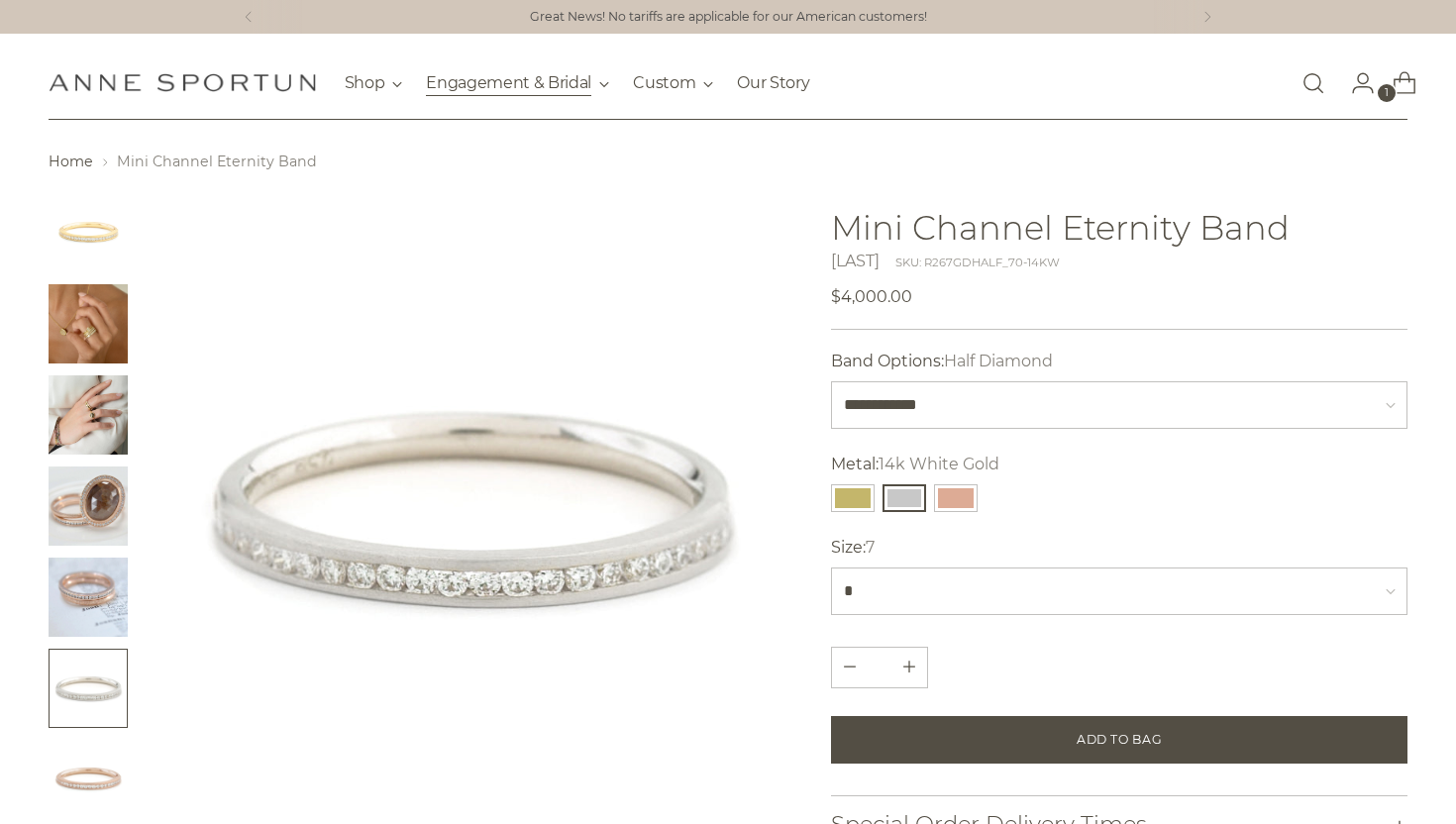 scroll, scrollTop: 0, scrollLeft: 0, axis: both 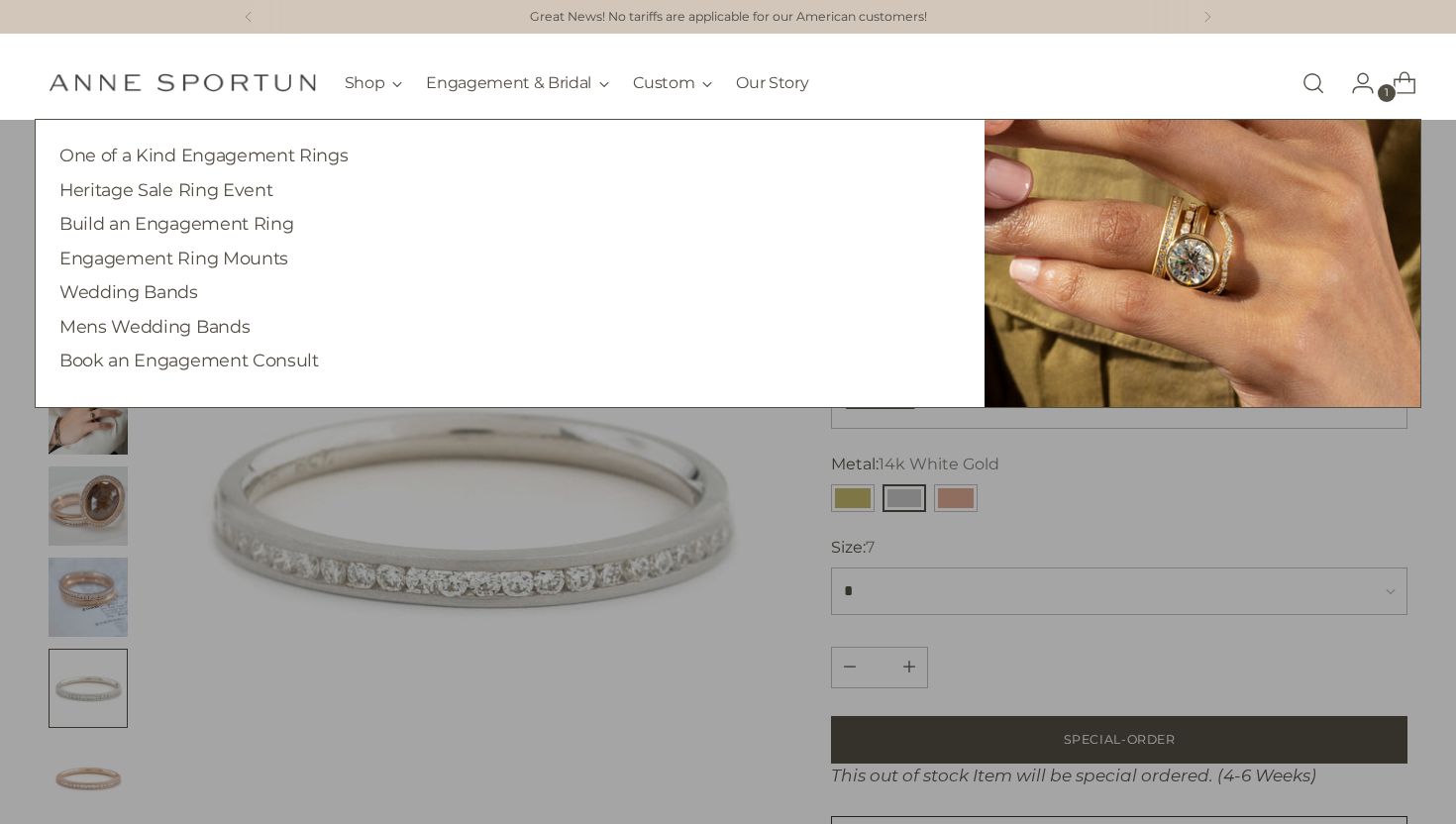 click on "One of a Kind Engagement Rings" at bounding box center [510, 155] 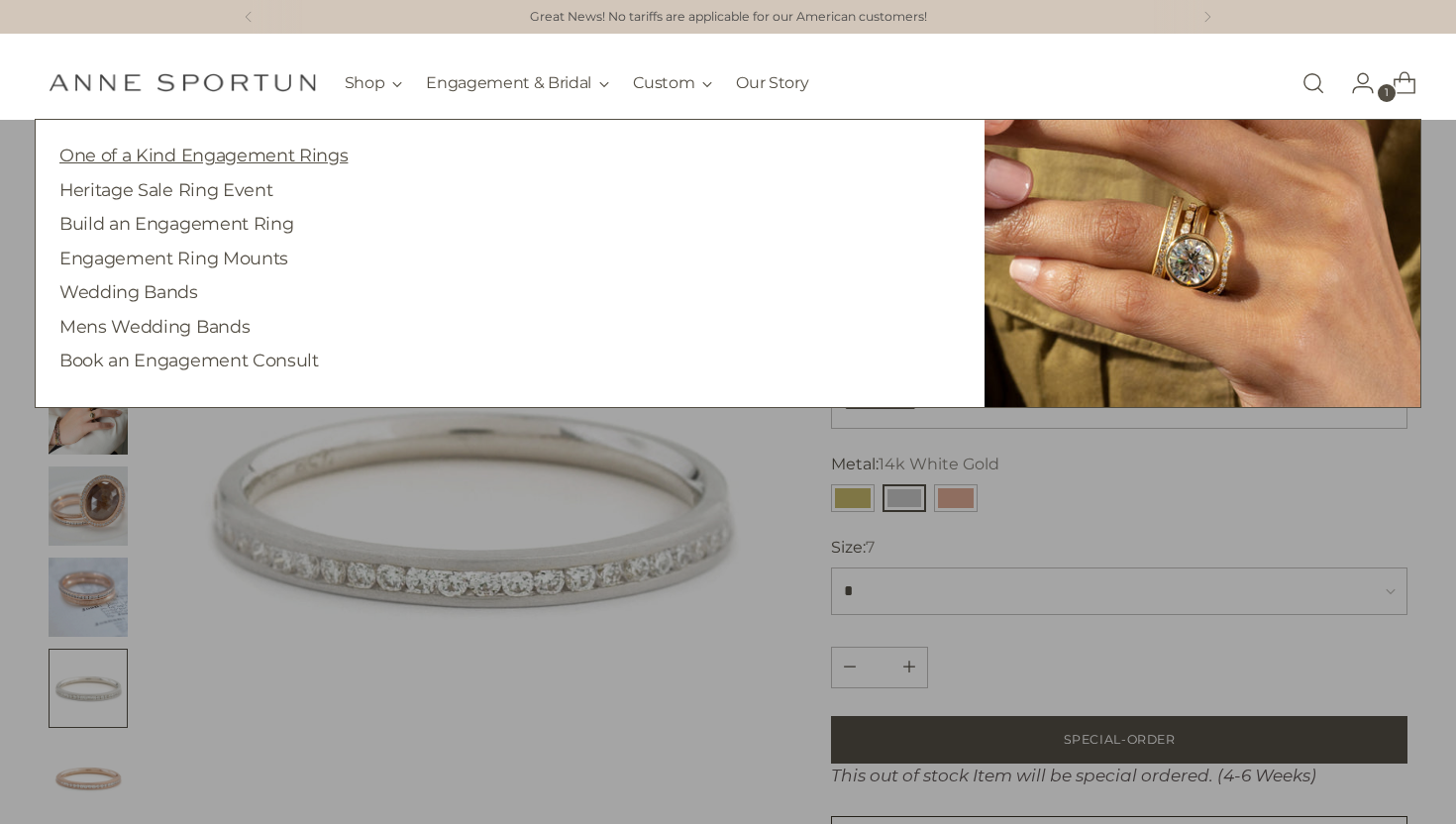 click on "One of a Kind Engagement Rings" at bounding box center (203, 154) 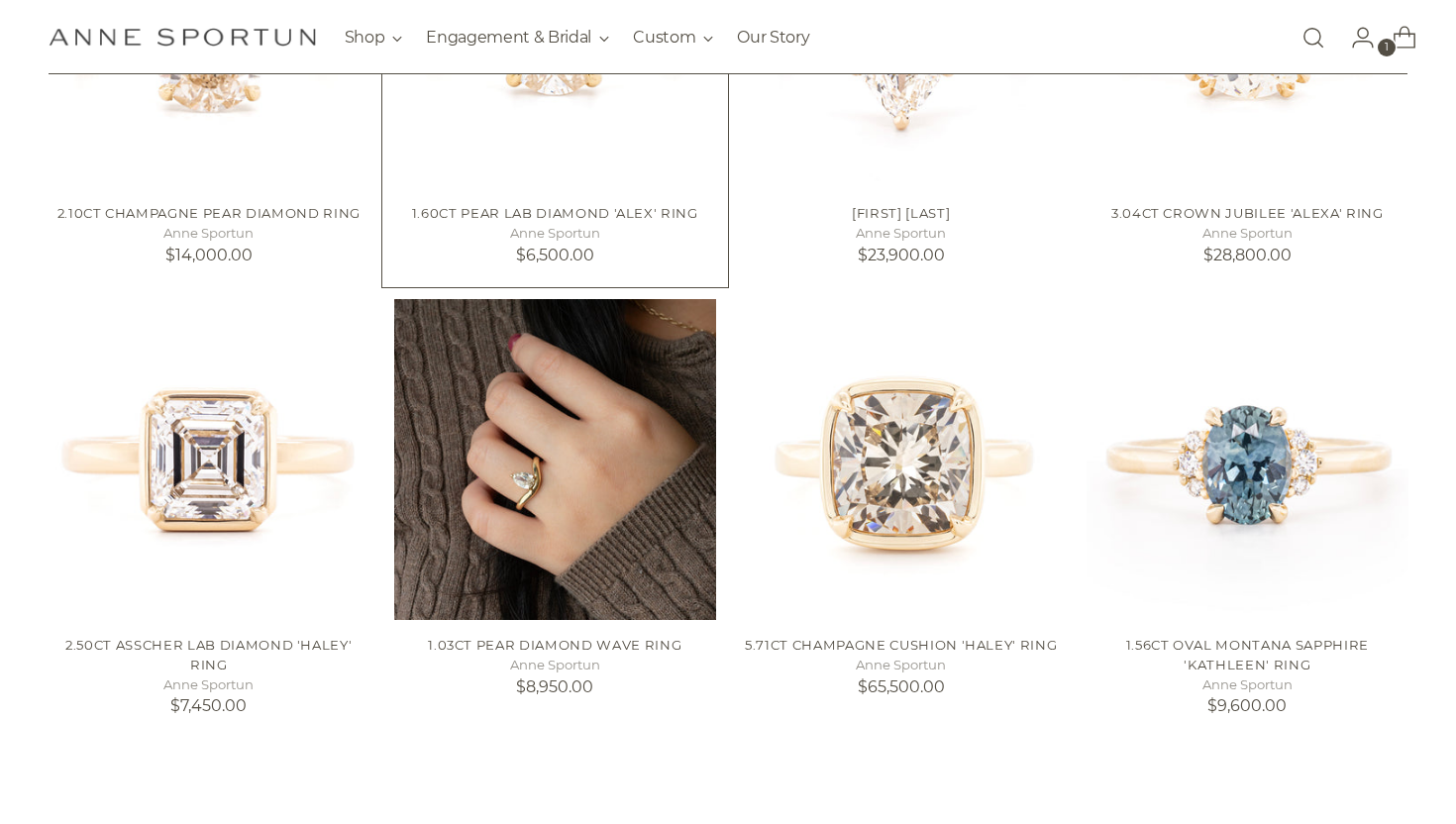 scroll, scrollTop: 1278, scrollLeft: 0, axis: vertical 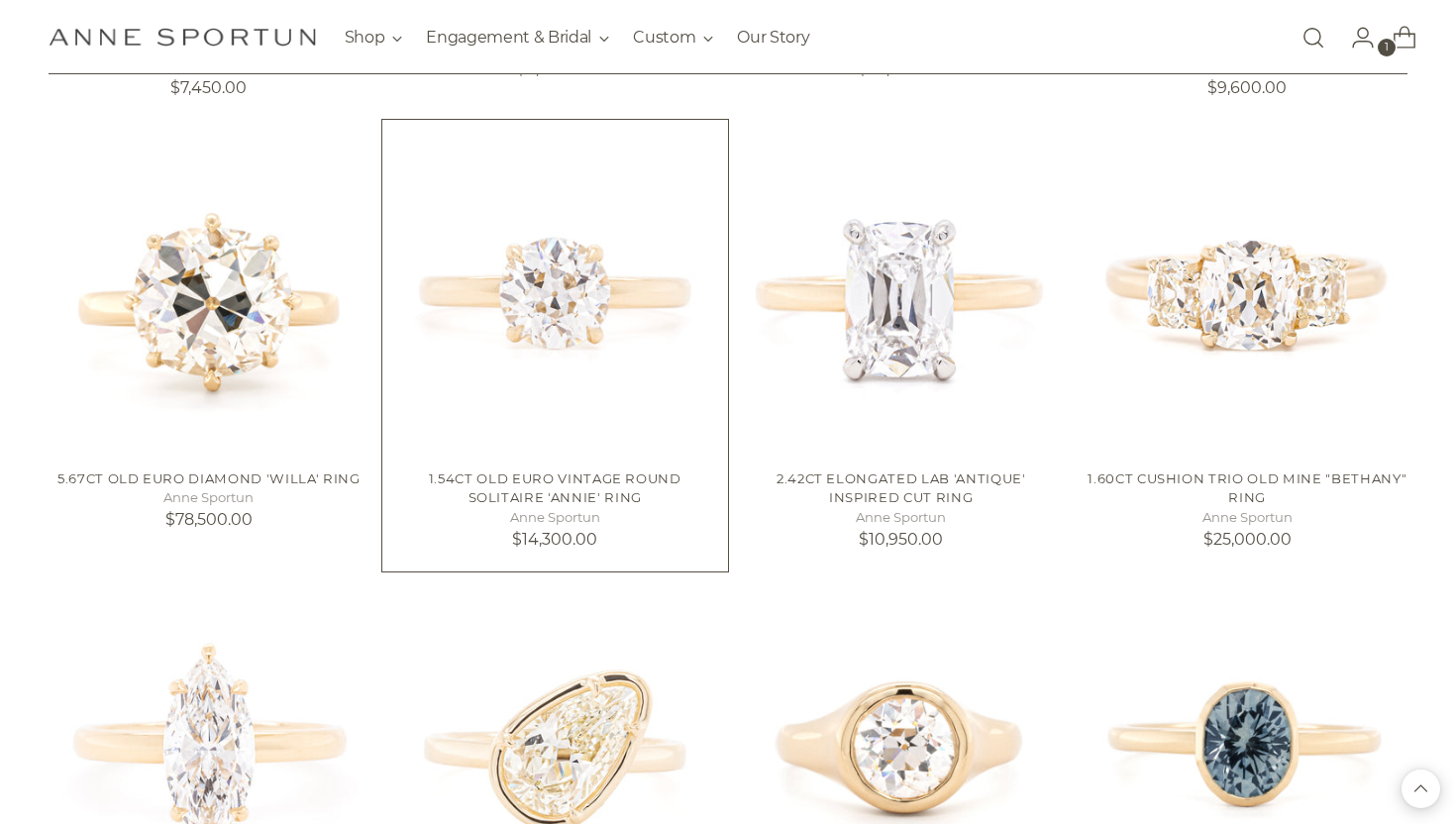 click at bounding box center (0, 0) 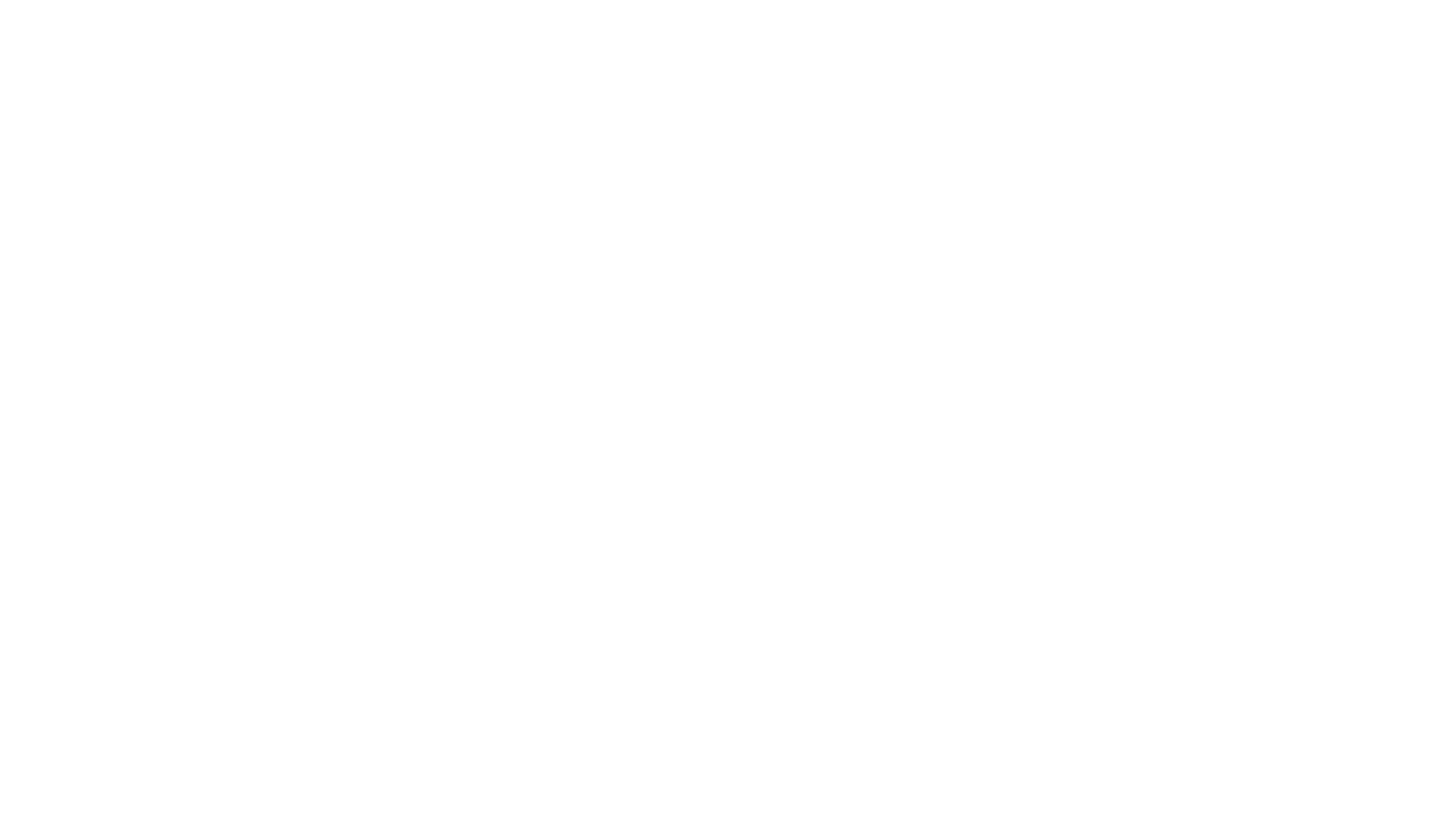 scroll, scrollTop: 0, scrollLeft: 0, axis: both 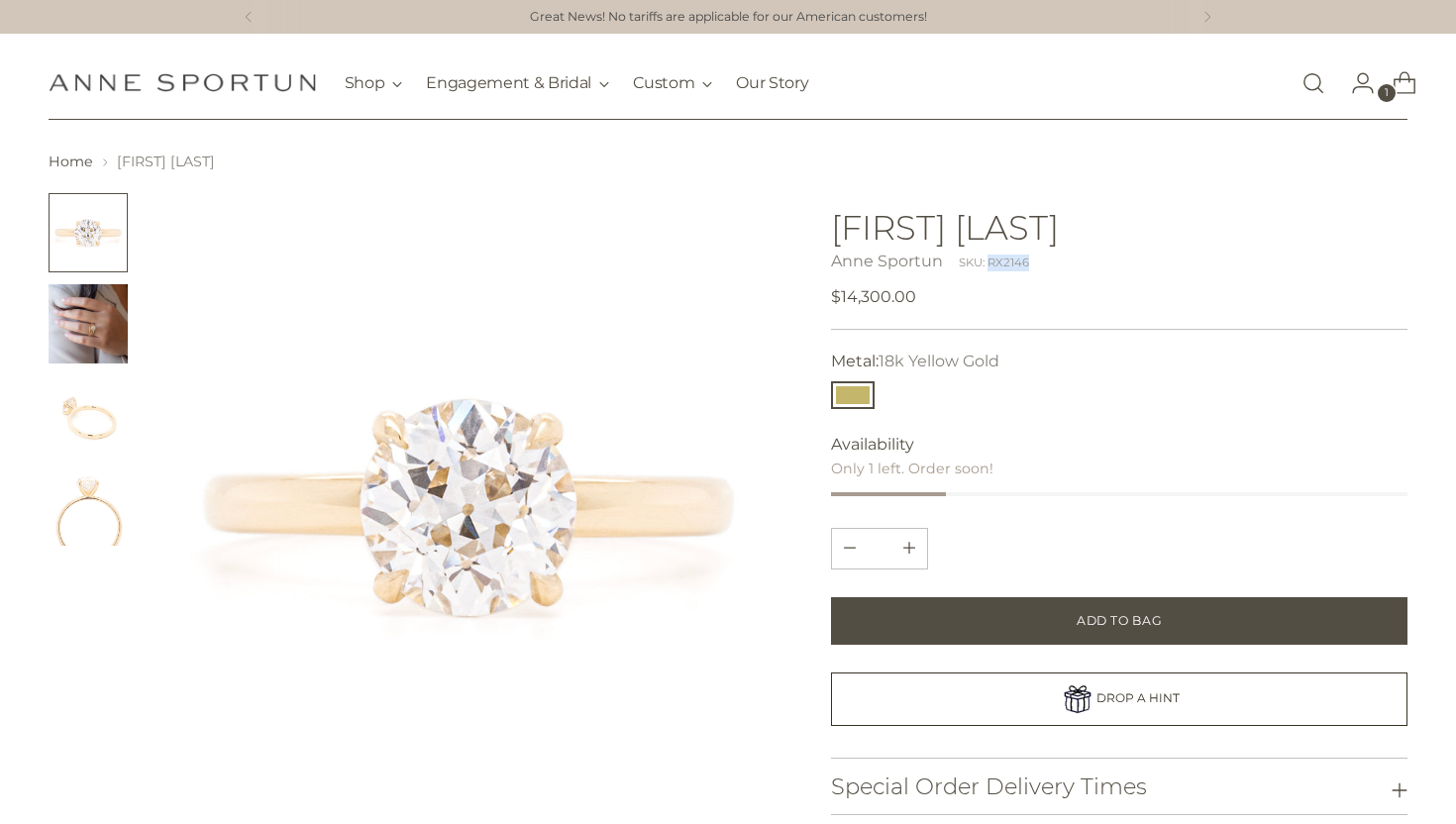drag, startPoint x: 1038, startPoint y: 298, endPoint x: 989, endPoint y: 299, distance: 49.010203 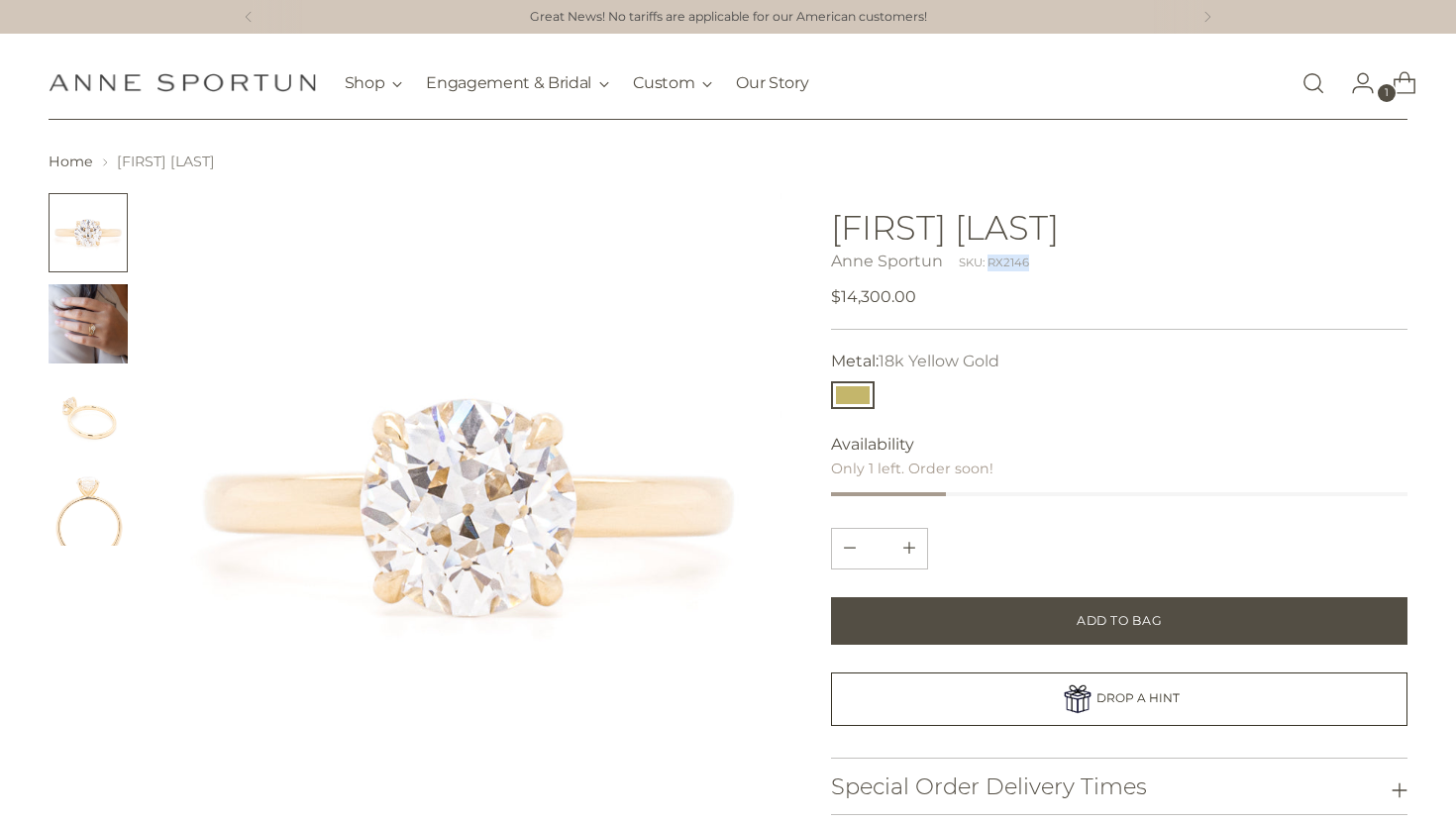 click on "Anne Sportun SKU: RX2146" at bounding box center (1119, 261) 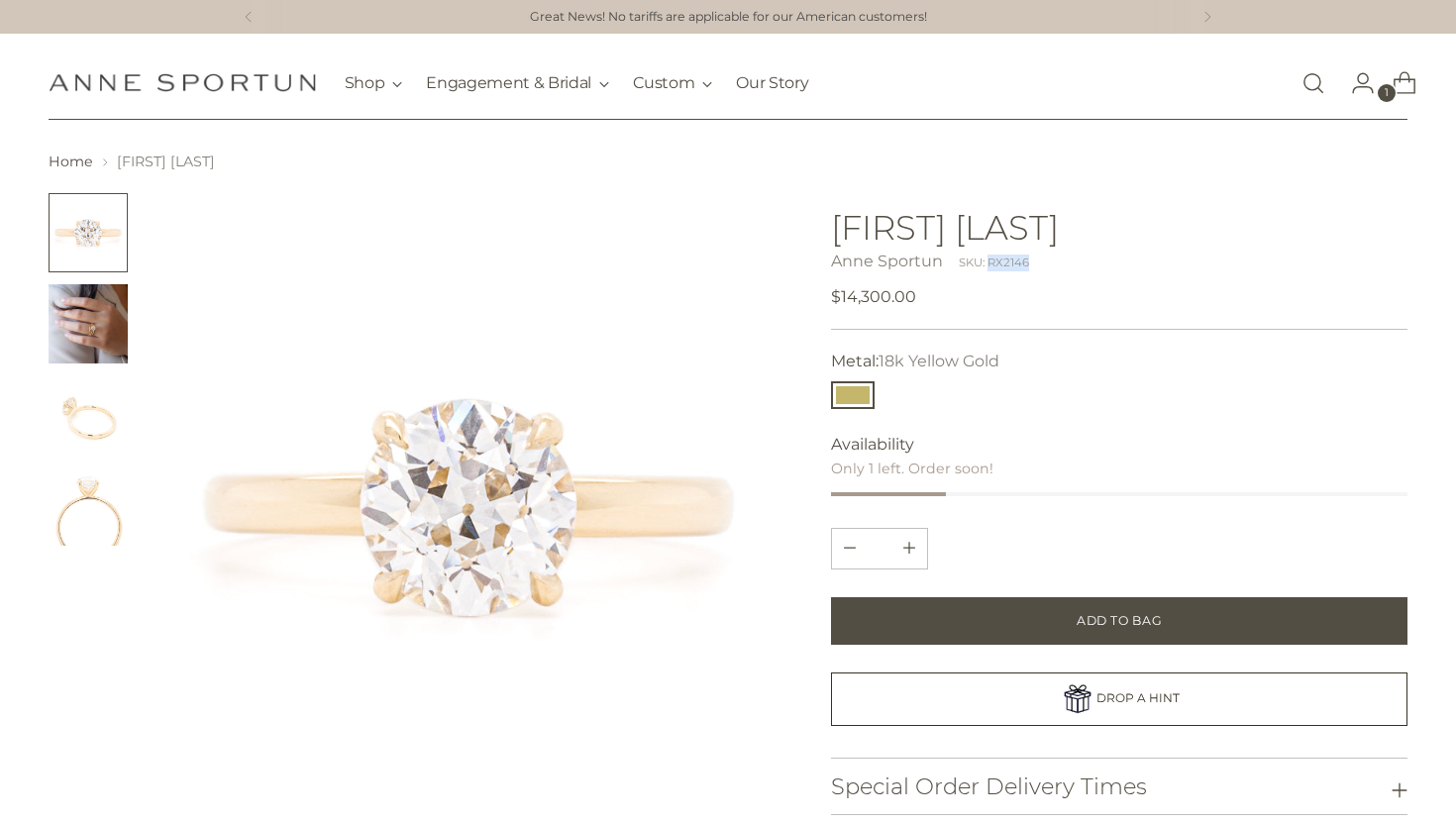 copy on "RX2146" 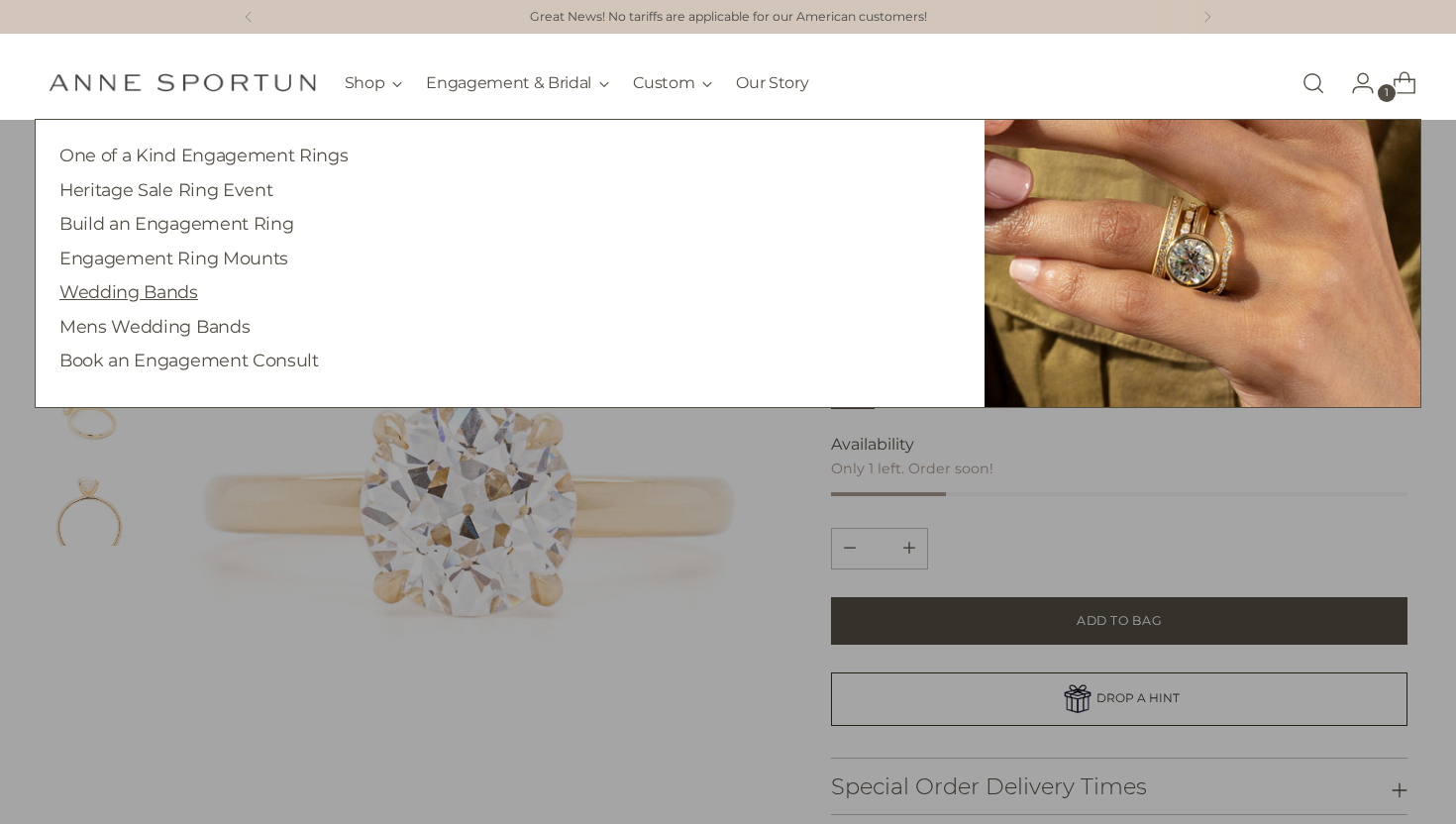 click on "Wedding Bands" at bounding box center (129, 291) 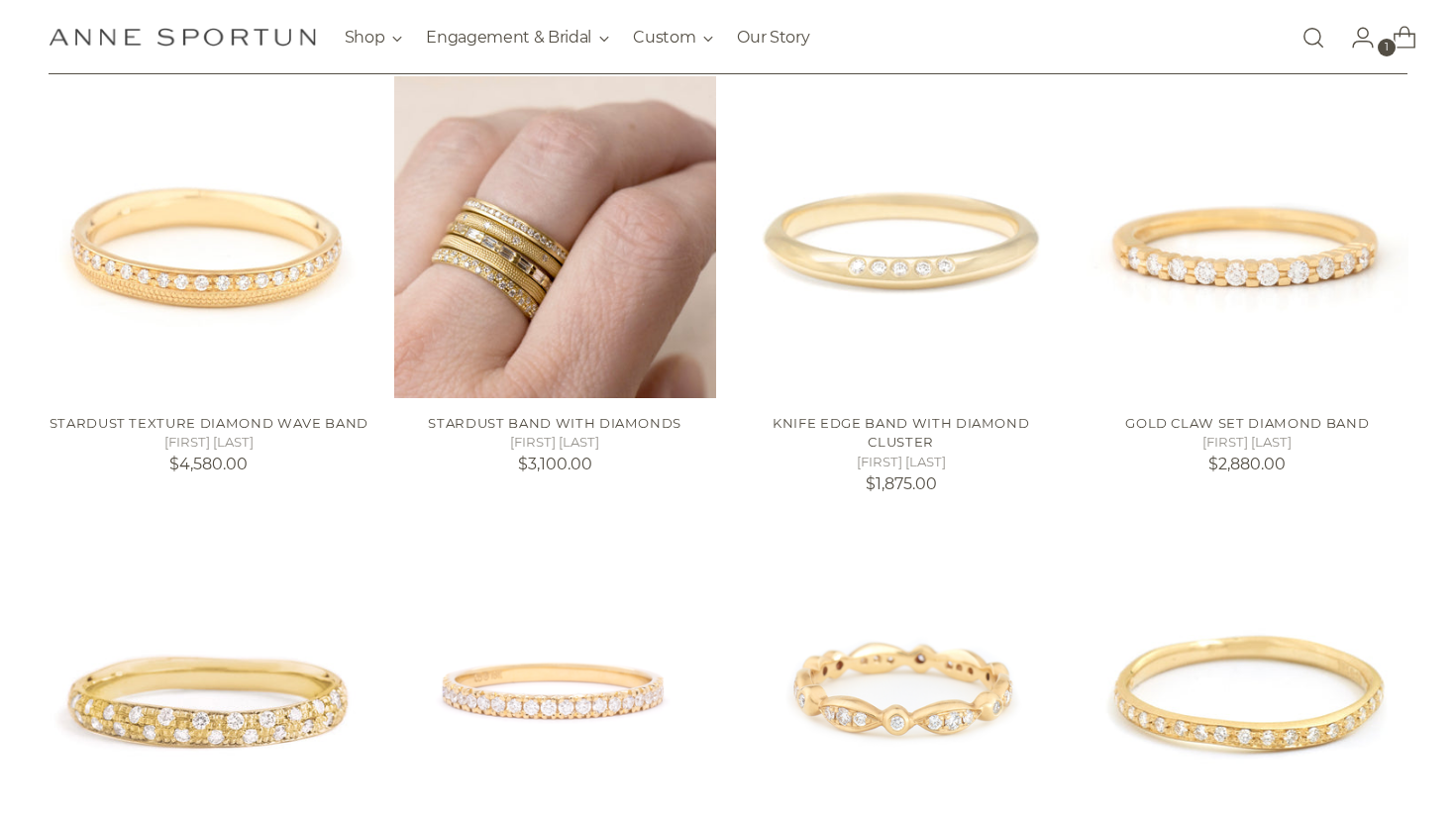 scroll, scrollTop: 1115, scrollLeft: 0, axis: vertical 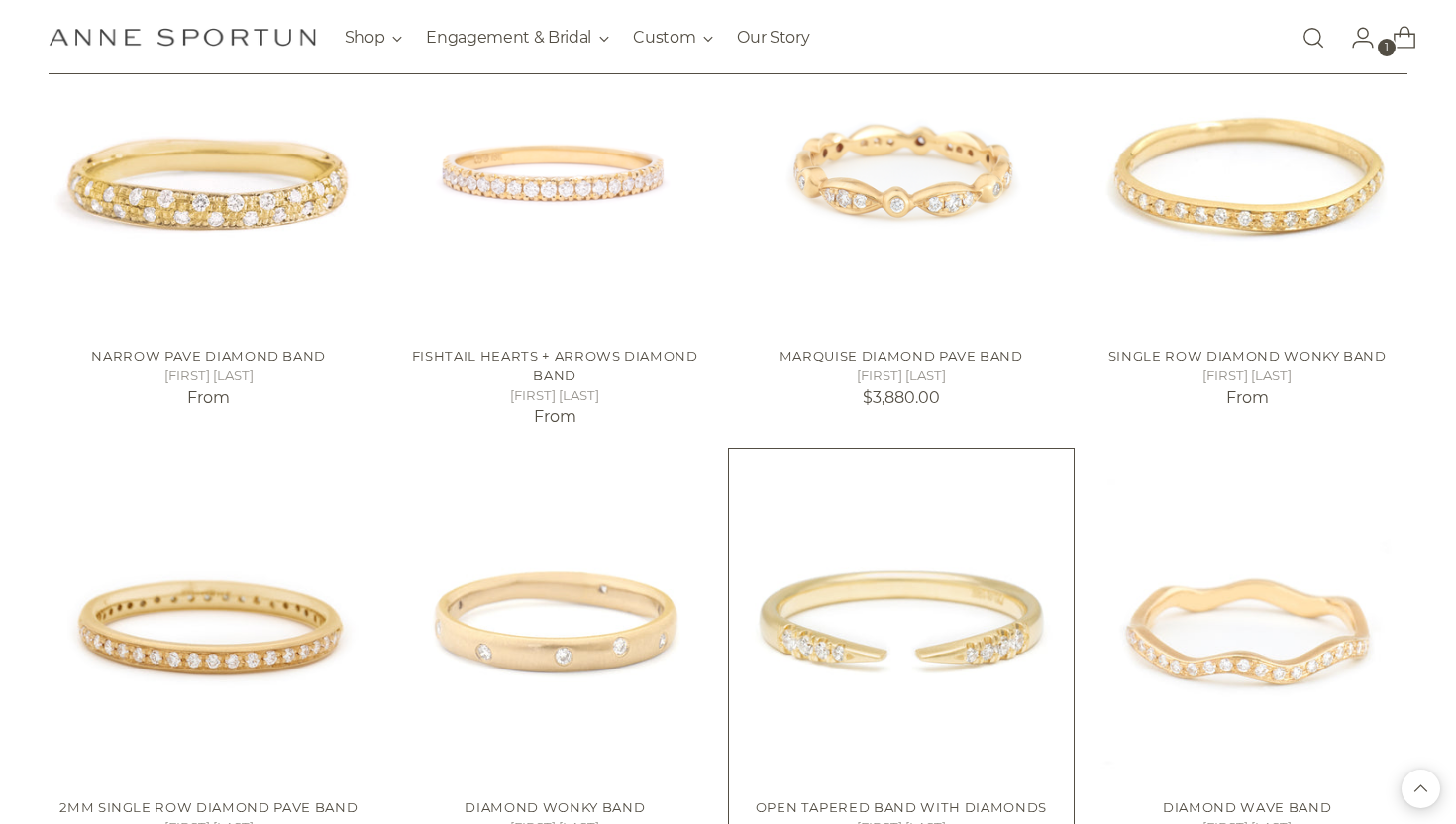 click at bounding box center (0, 0) 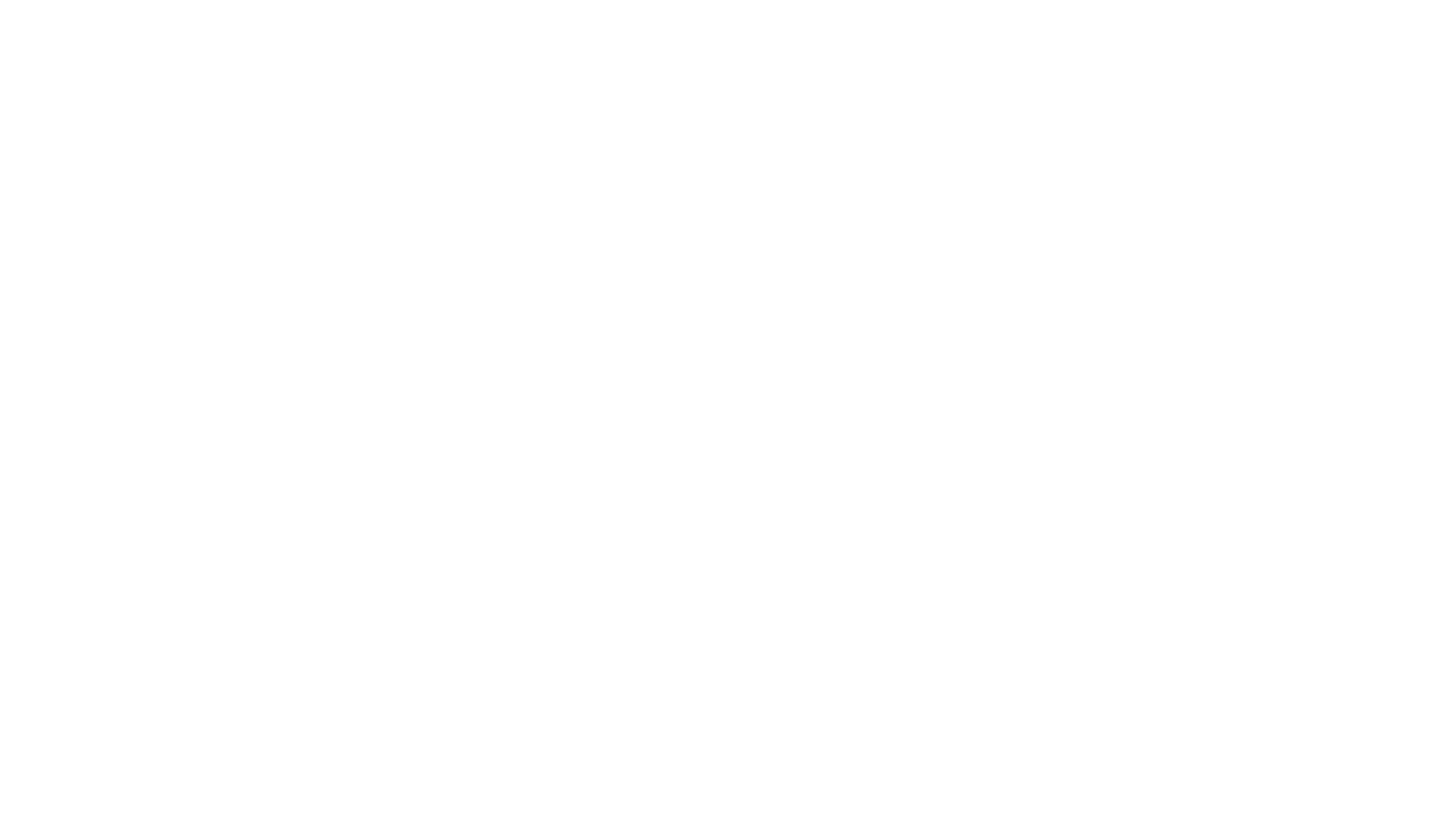 scroll, scrollTop: 0, scrollLeft: 0, axis: both 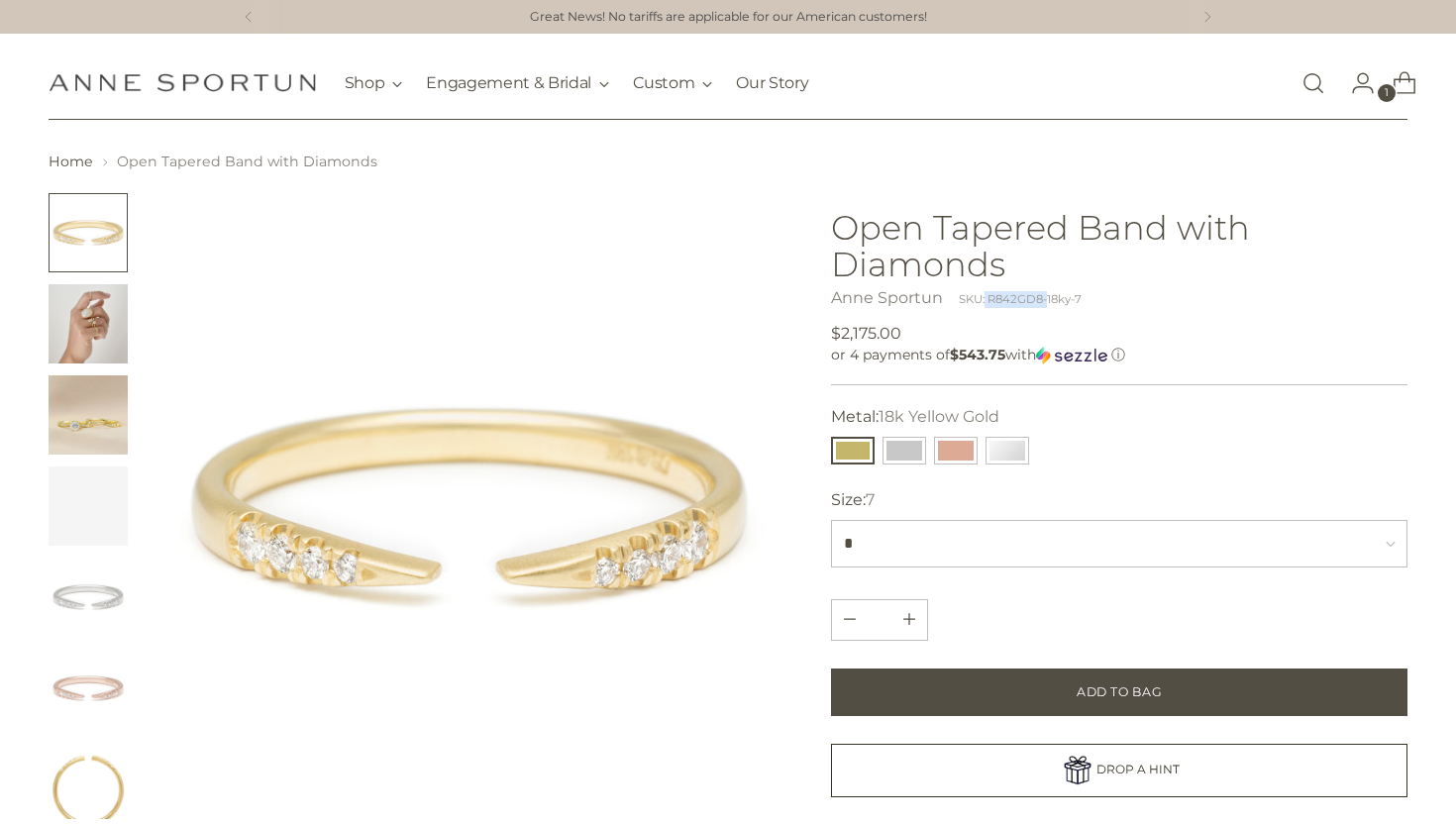 drag, startPoint x: 985, startPoint y: 295, endPoint x: 1046, endPoint y: 297, distance: 61.03278 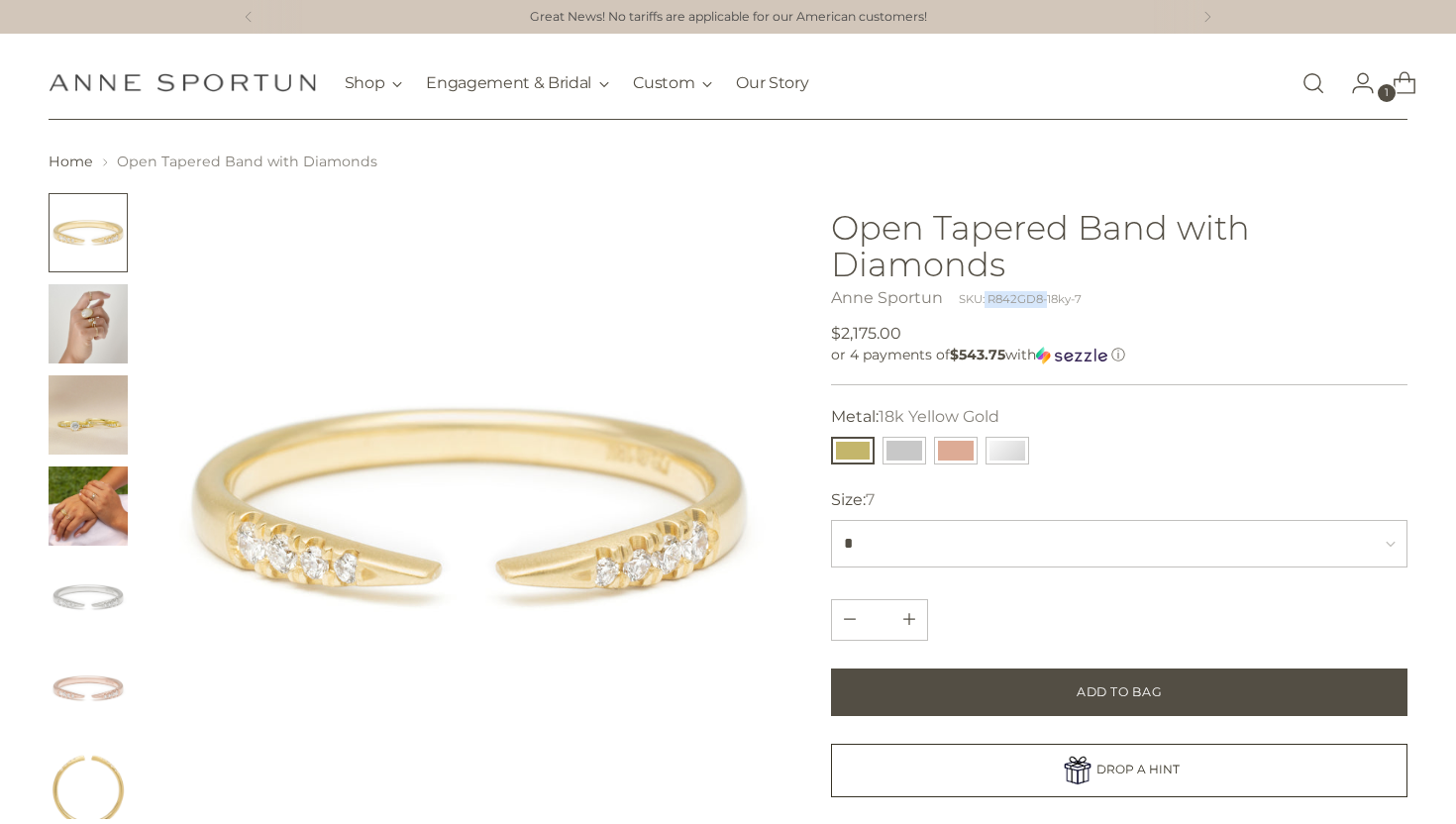 copy on "[PRODUCT_CODE]" 